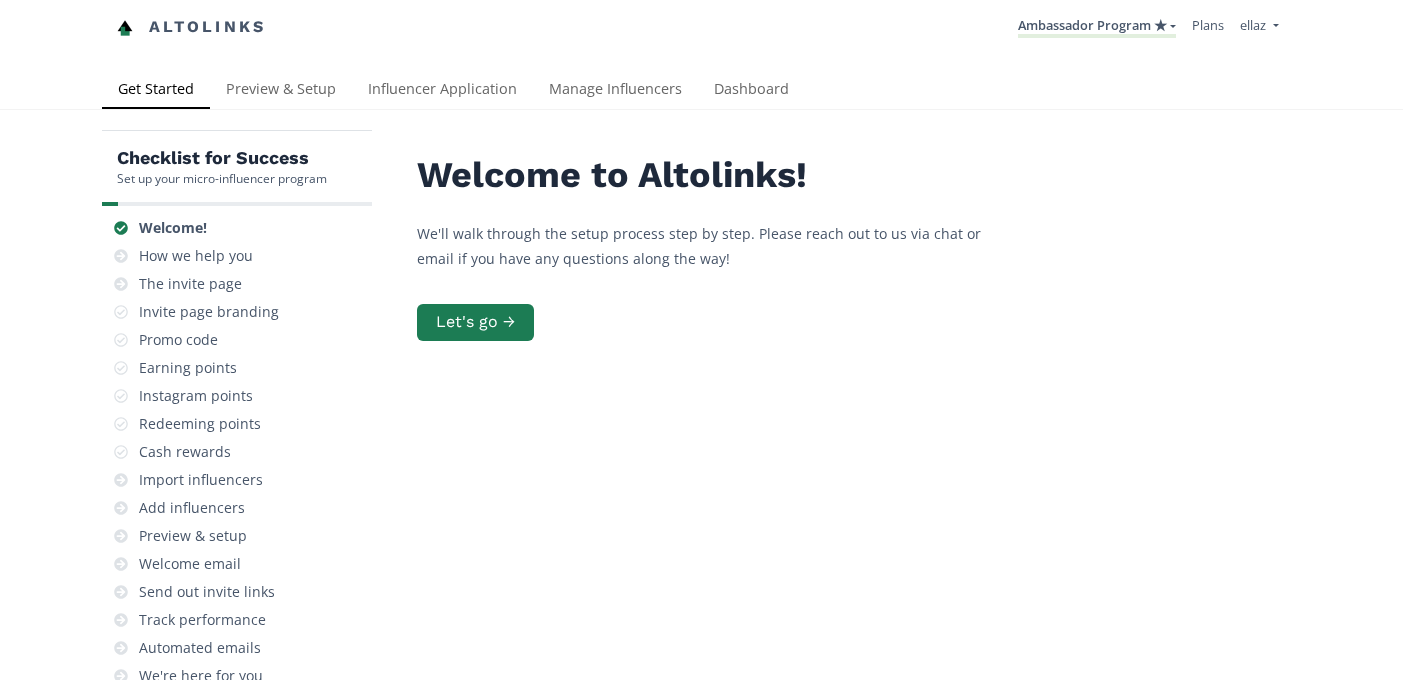 scroll, scrollTop: 0, scrollLeft: 0, axis: both 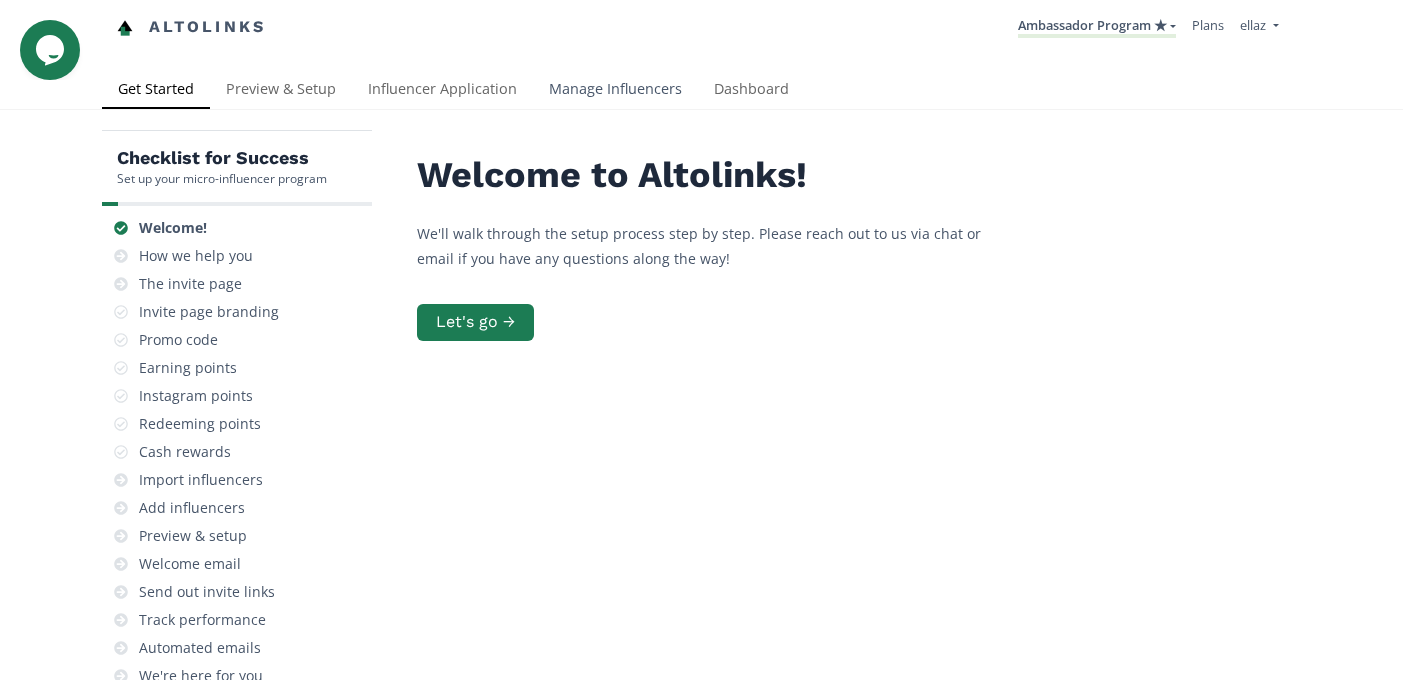 click on "Manage Influencers" at bounding box center [615, 91] 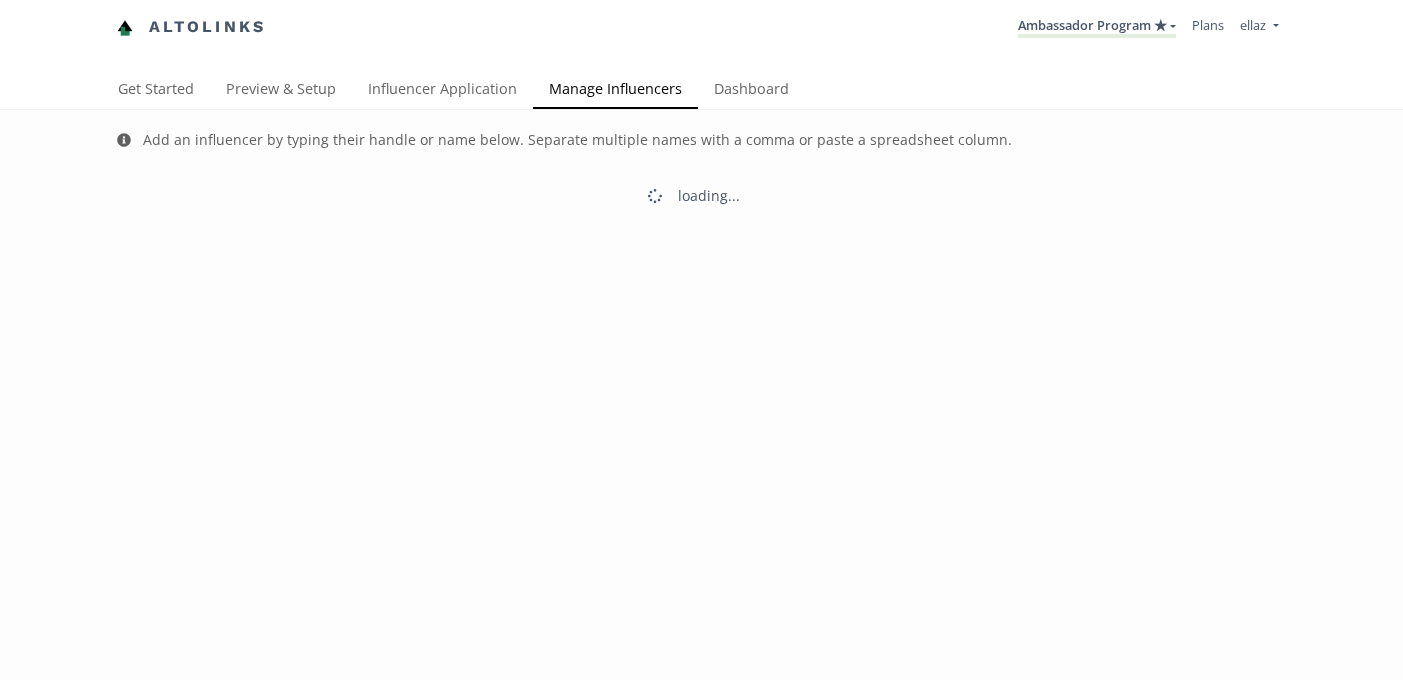 scroll, scrollTop: 0, scrollLeft: 0, axis: both 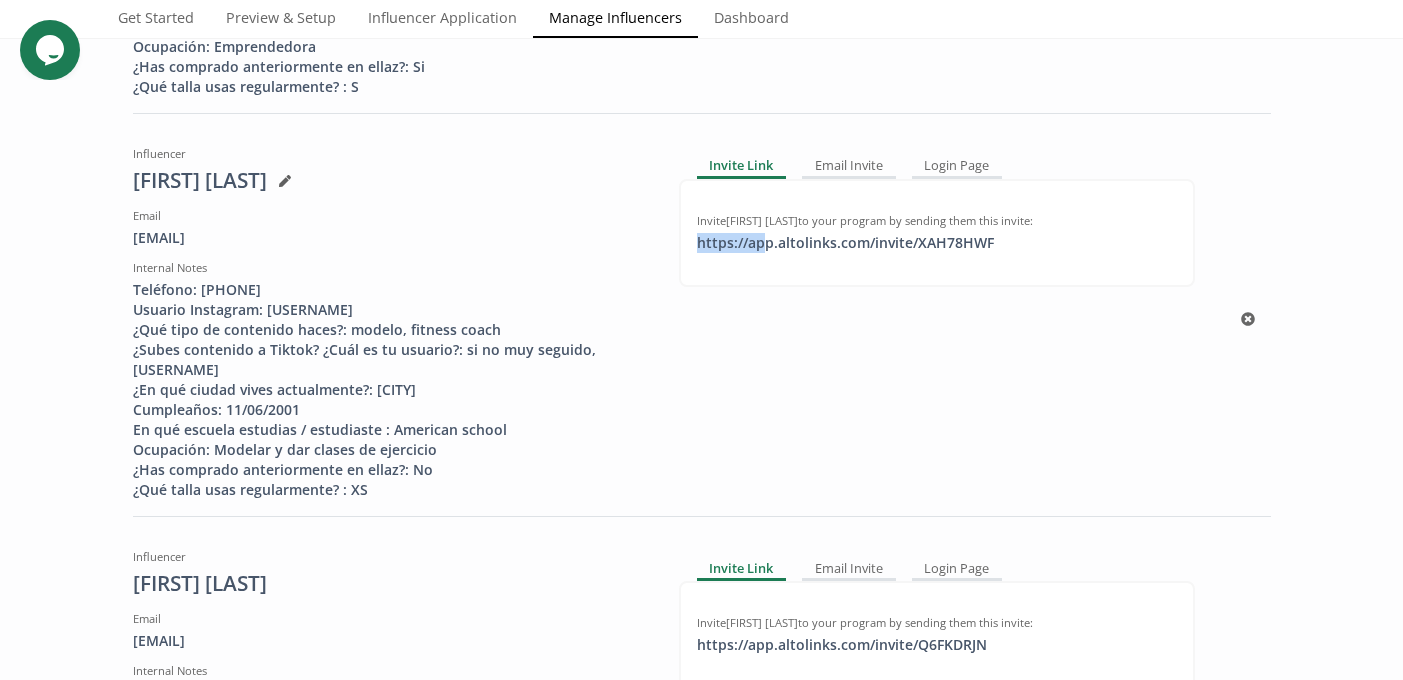 click on "https://app.altolinks.com/invite/ [CODE] click to copy" at bounding box center (845, 243) 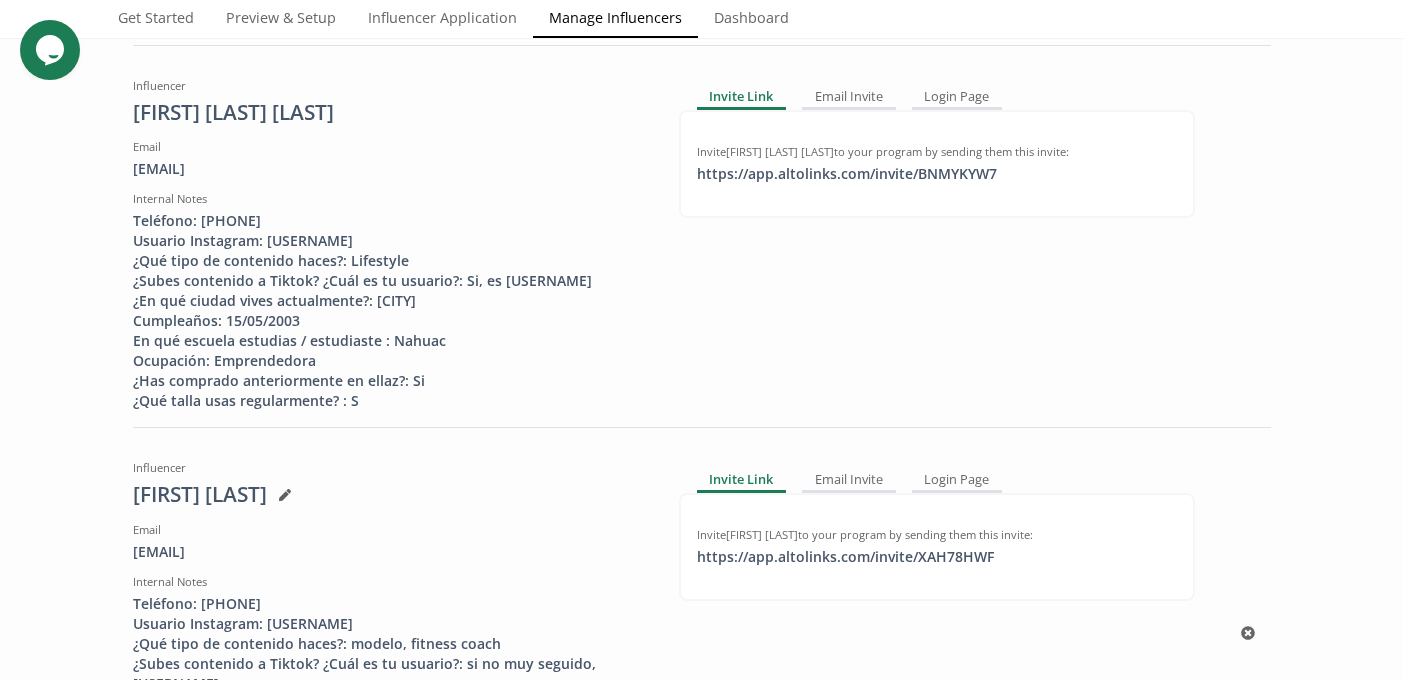 scroll, scrollTop: 0, scrollLeft: 0, axis: both 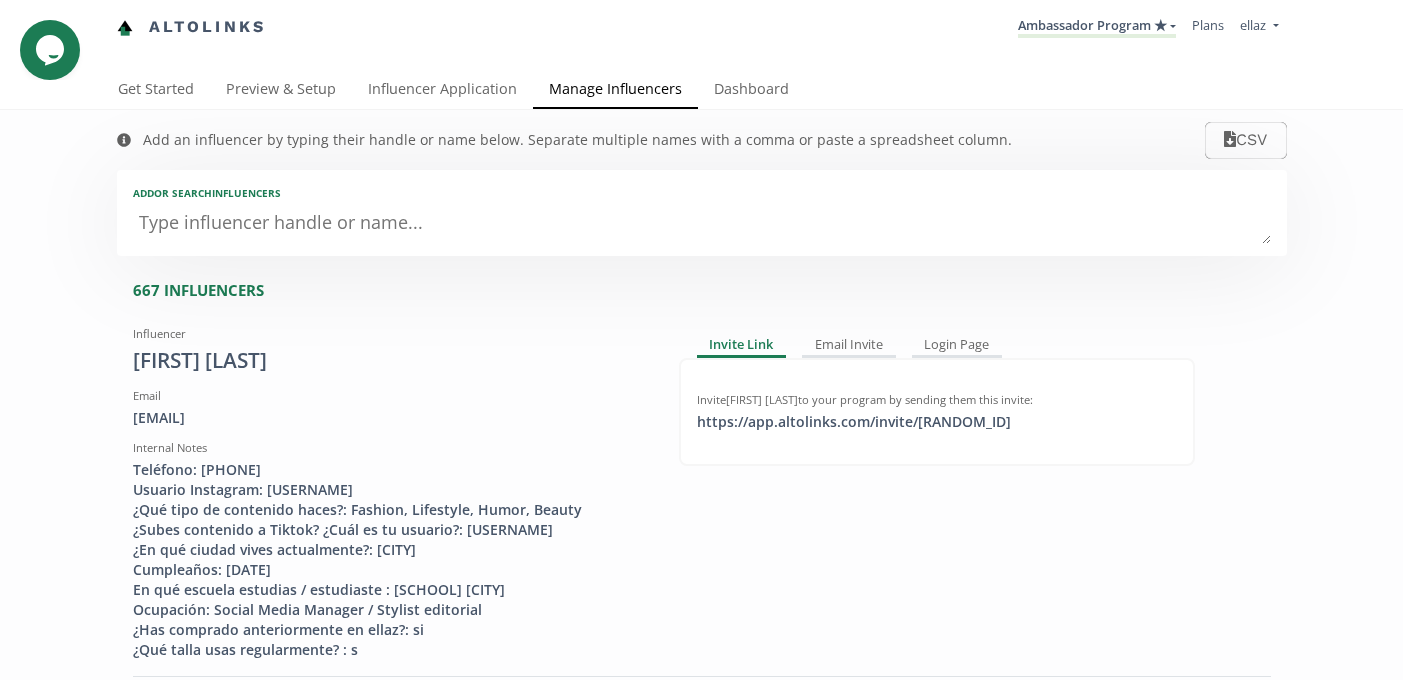 click at bounding box center (702, 224) 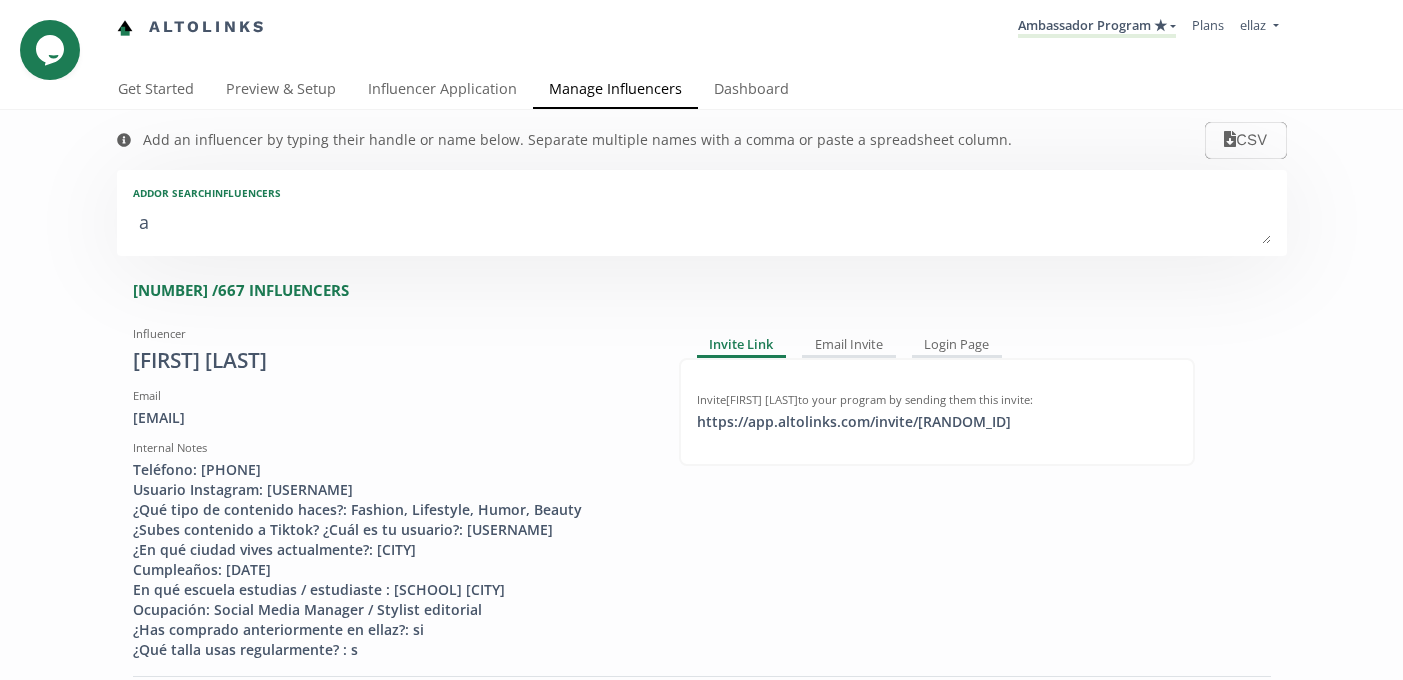 type on "[INITIALS]" 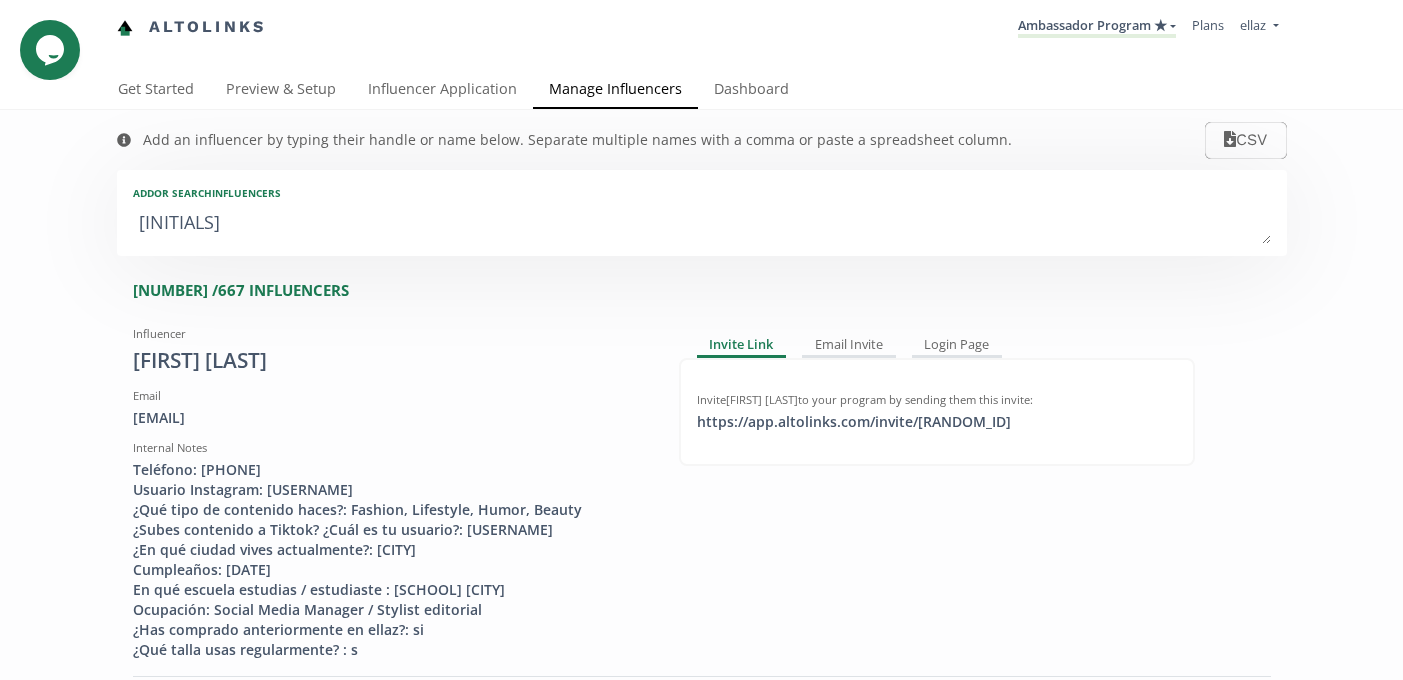 type on "[INITIALS]" 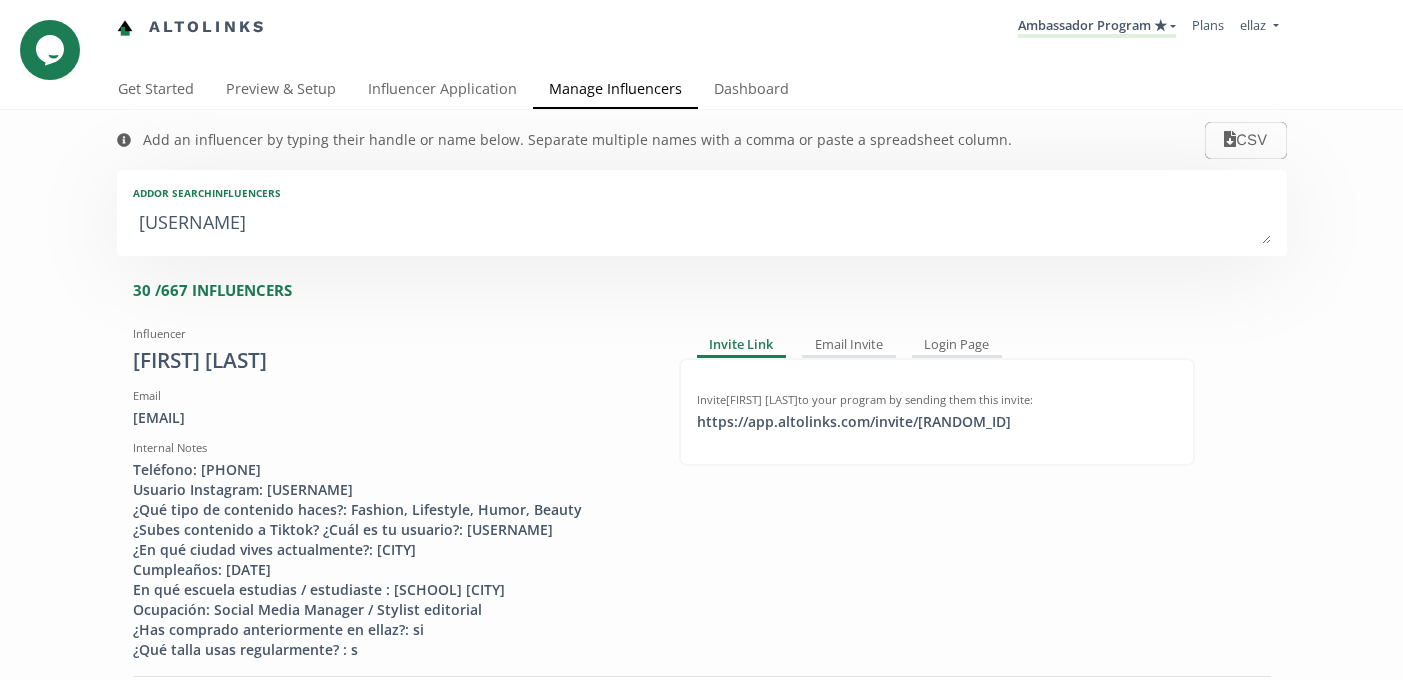 type on "[USERNAME]" 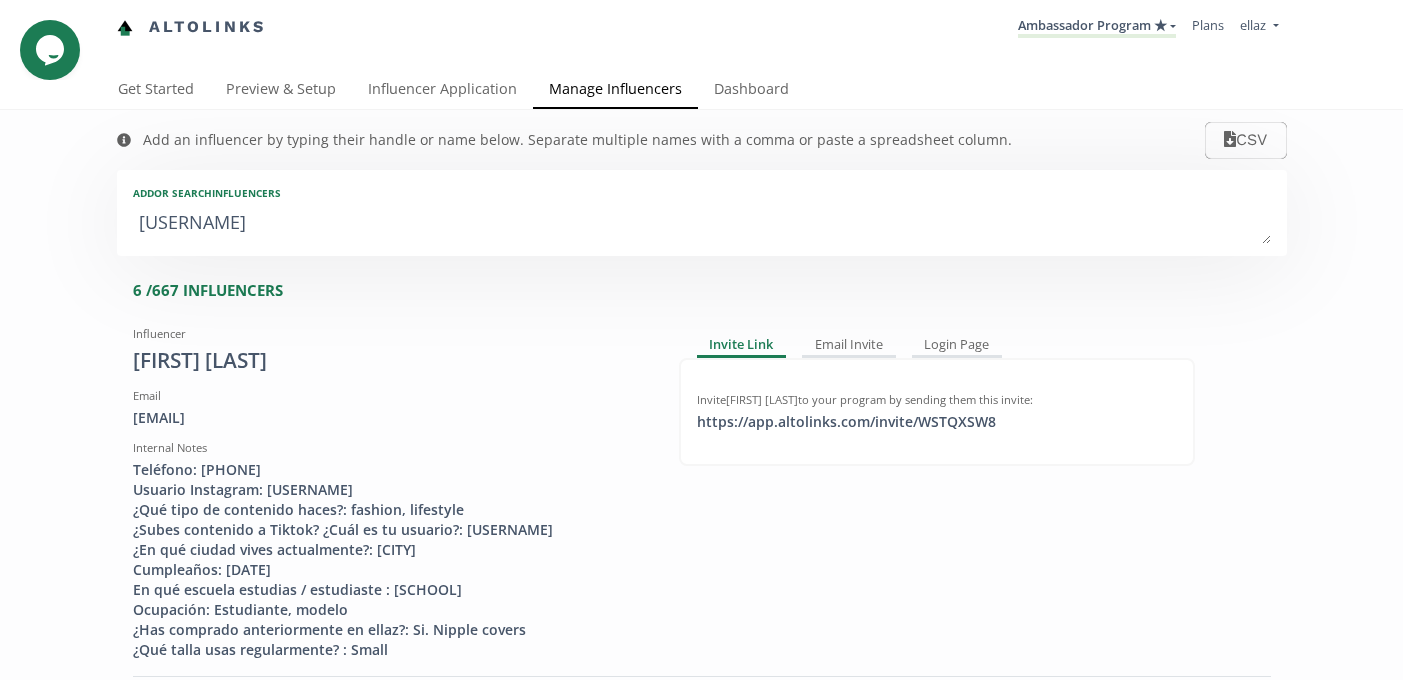 type on "[USERNAME]" 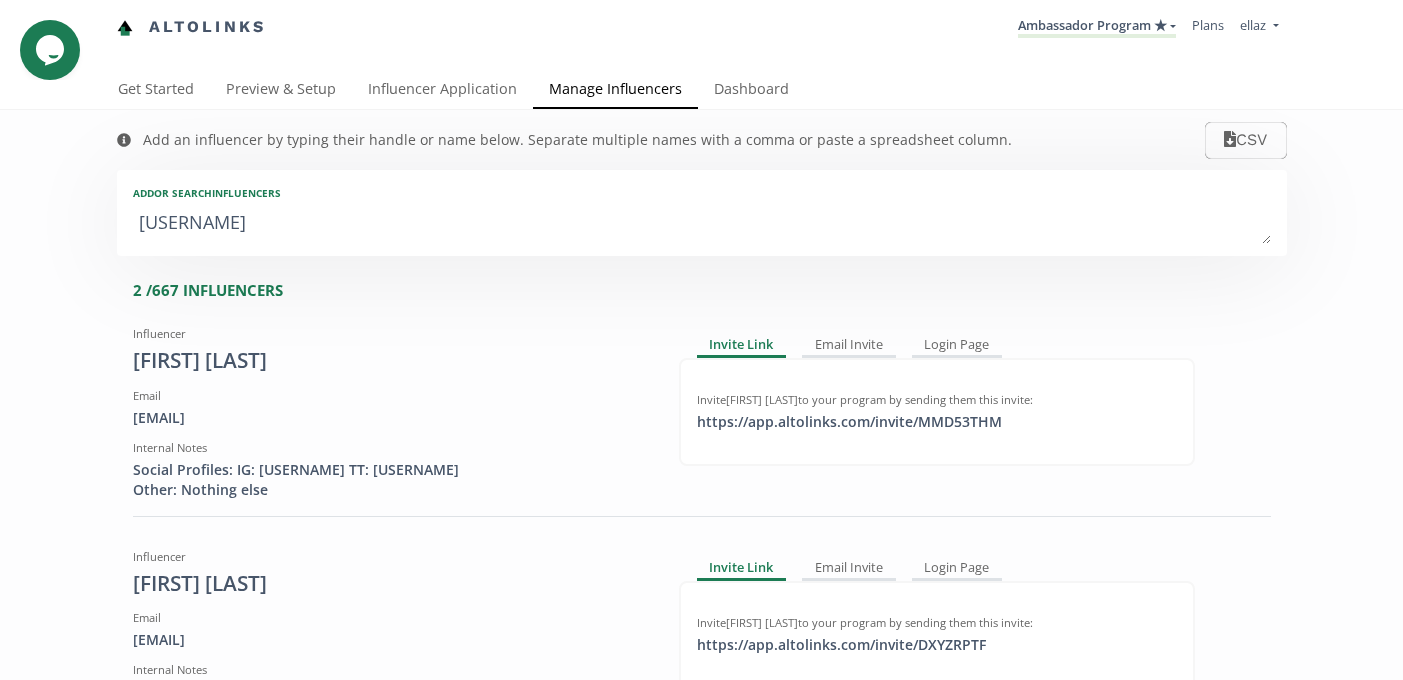 type on "[FIRST]" 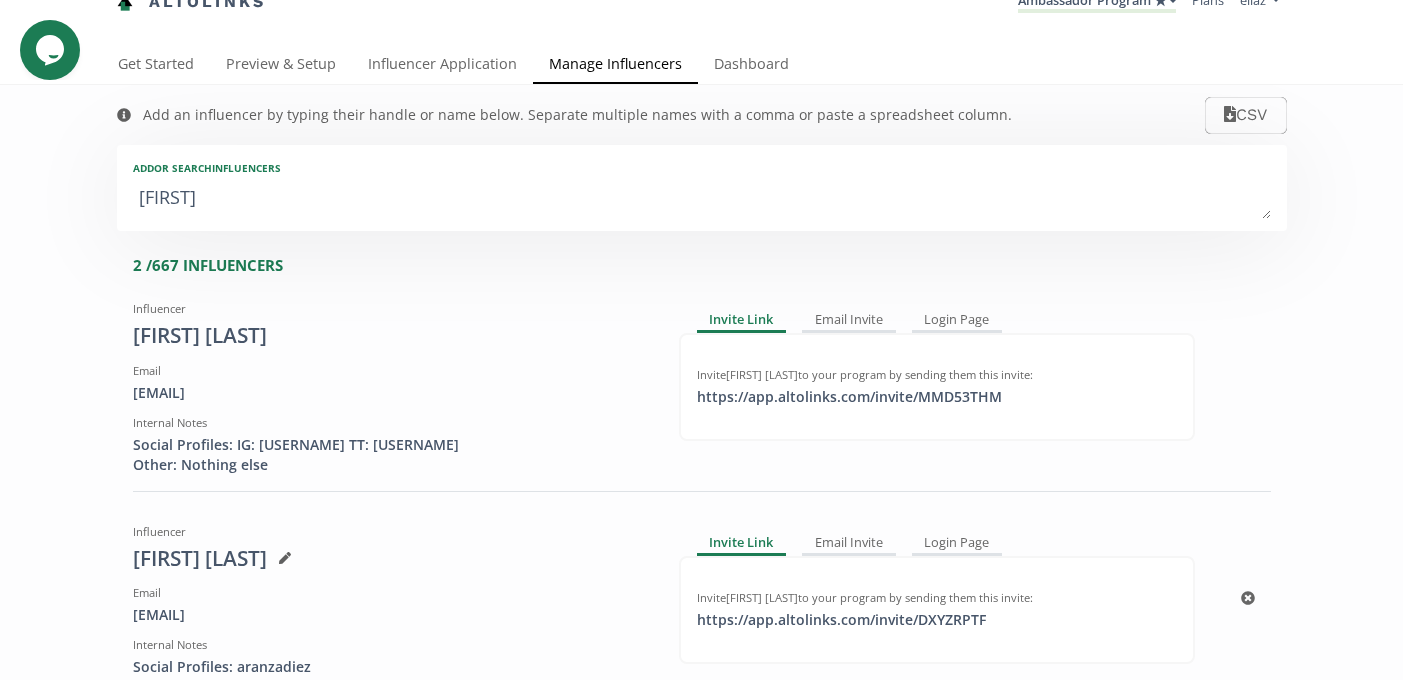 type on "[USERNAME]" 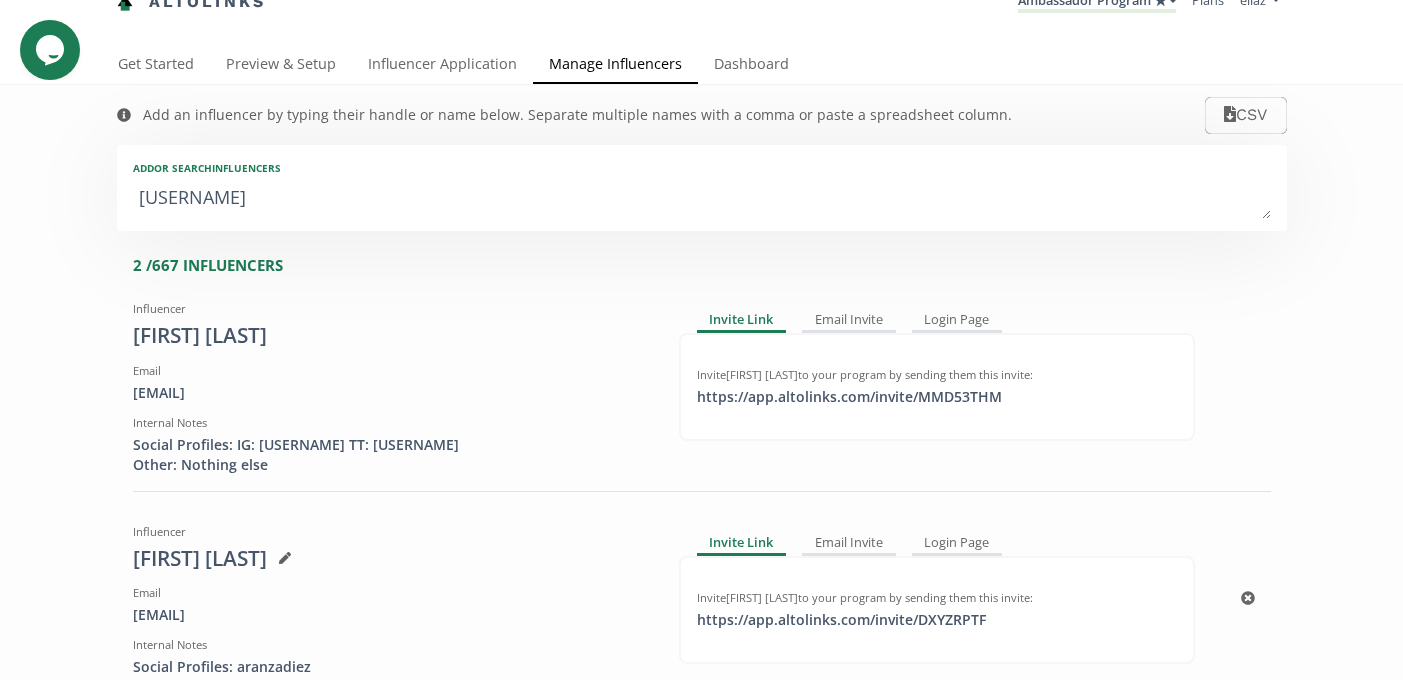 scroll, scrollTop: 19, scrollLeft: 0, axis: vertical 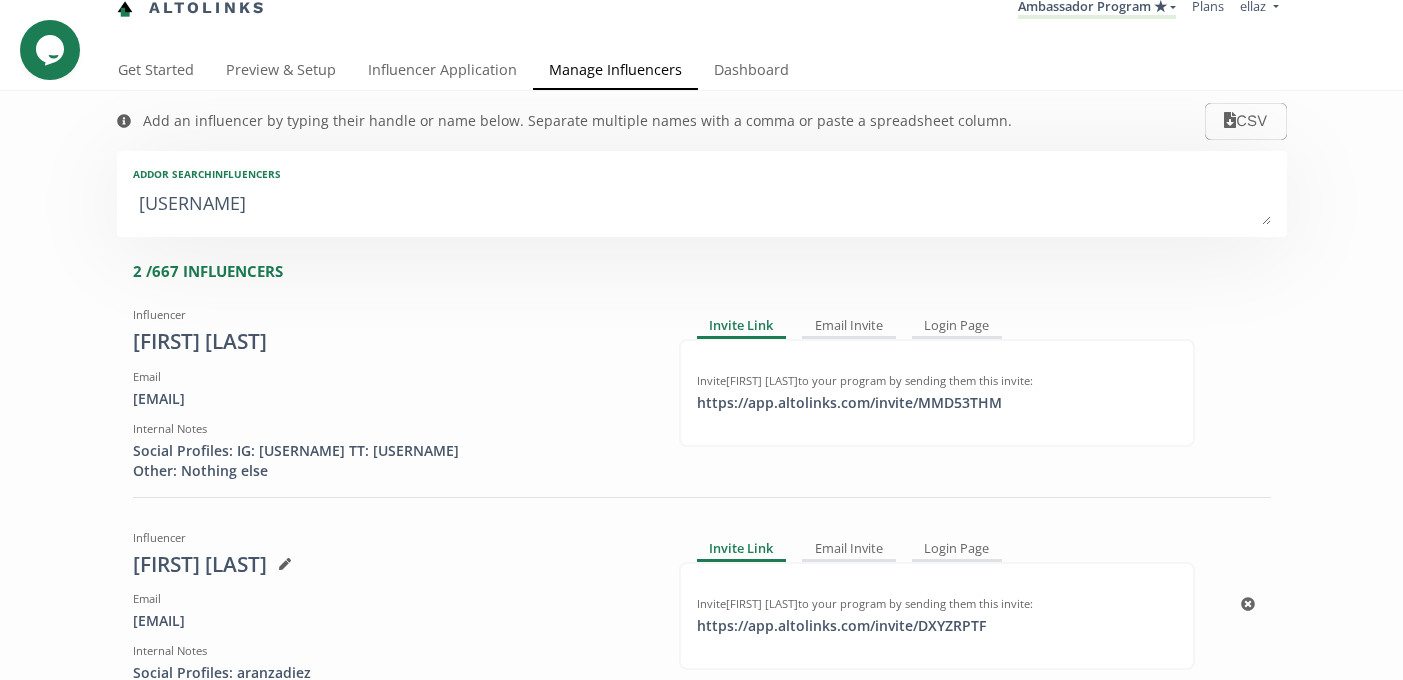 type on "[USERNAME]" 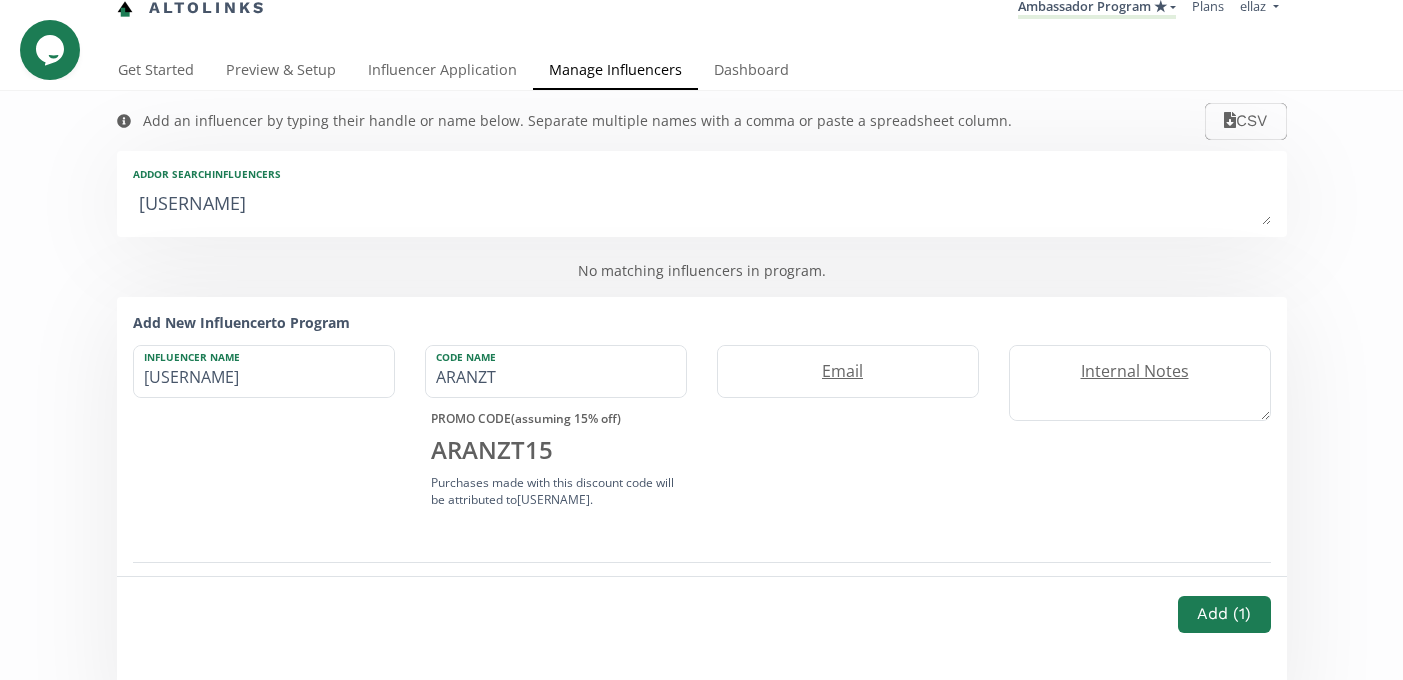 type on "[USERNAME]" 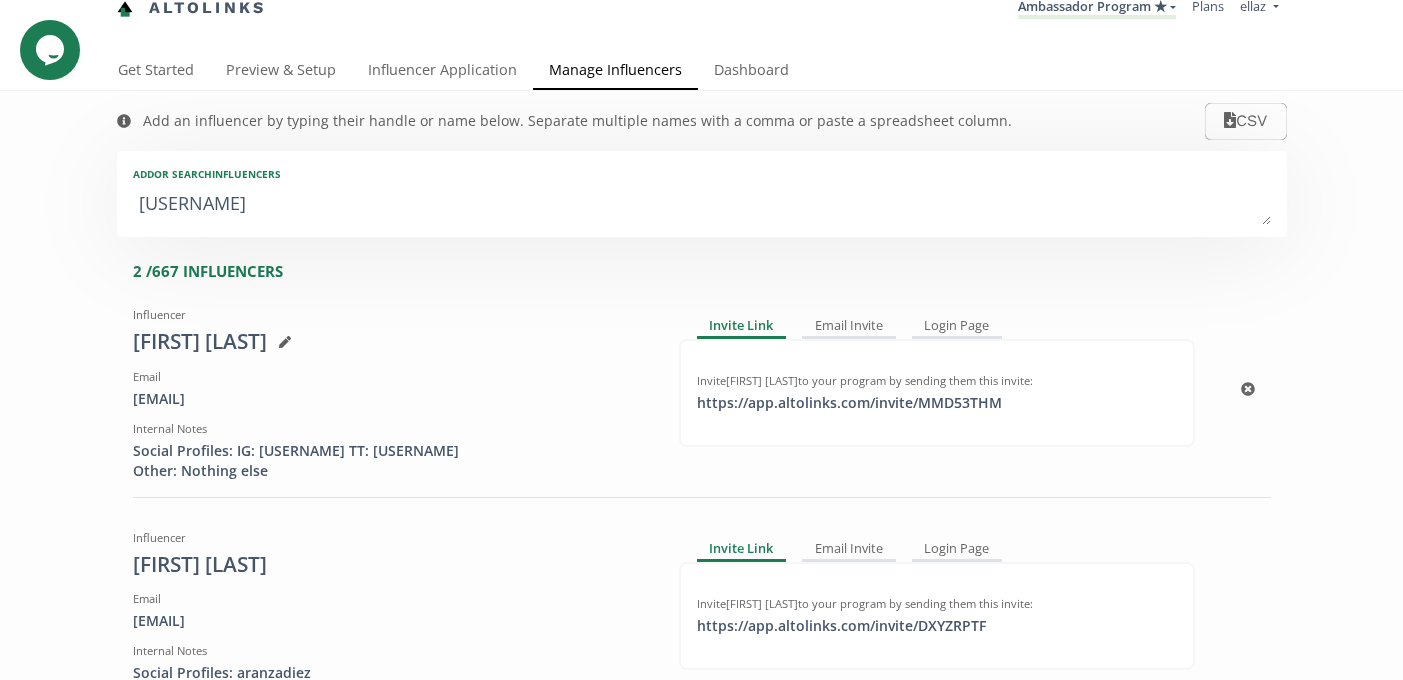 type on "[USERNAME]" 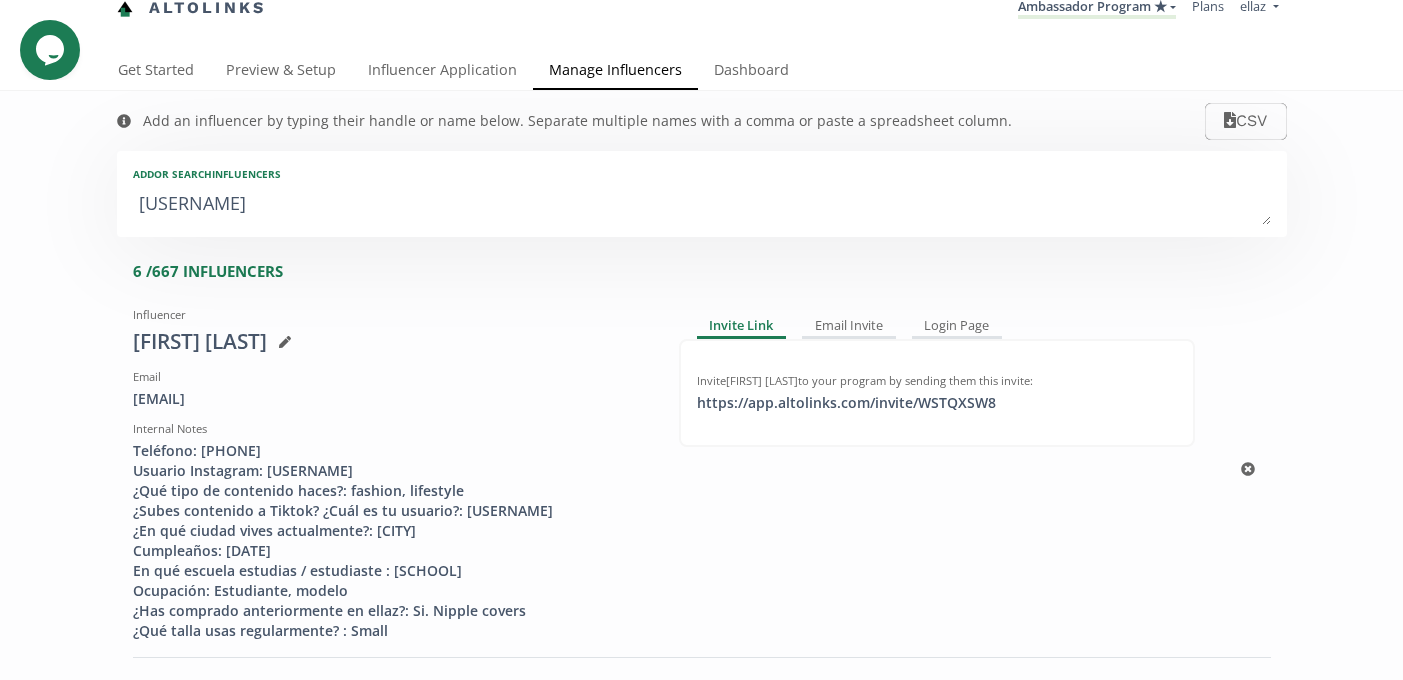 type on "[USERNAME]" 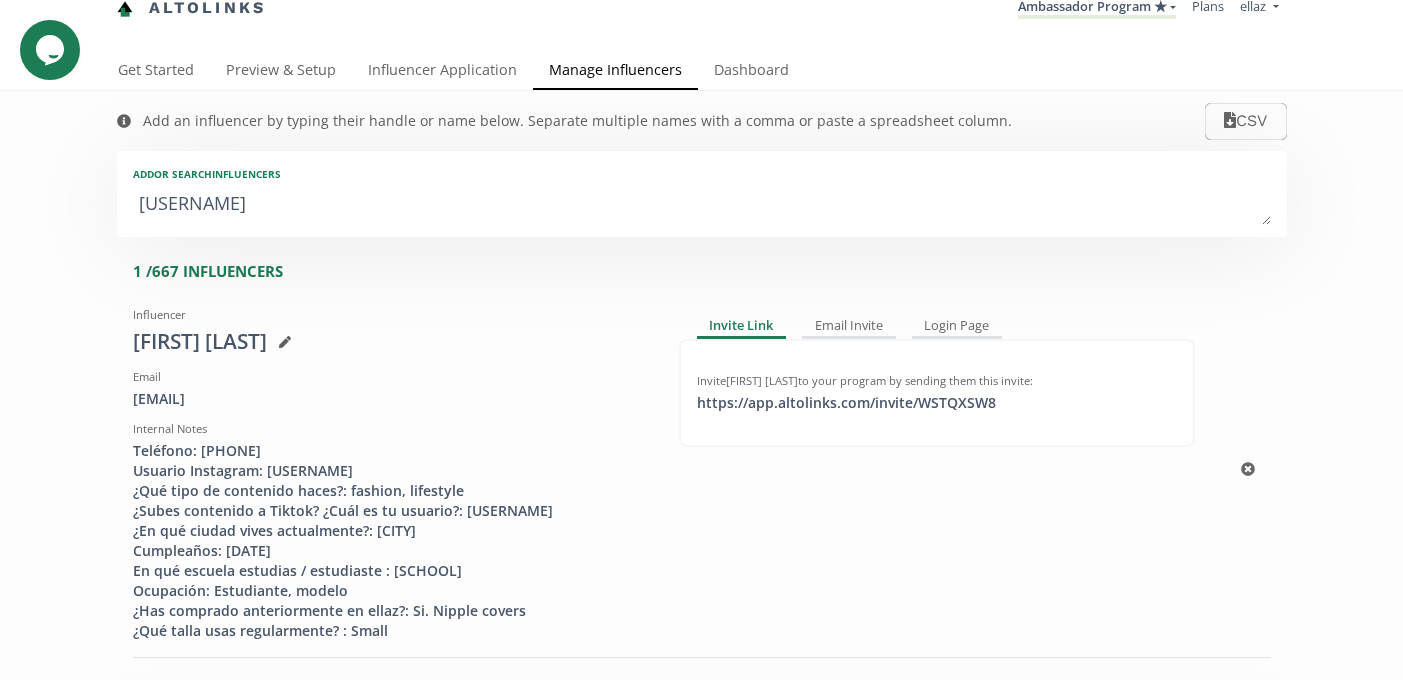 type on "[USERNAME]" 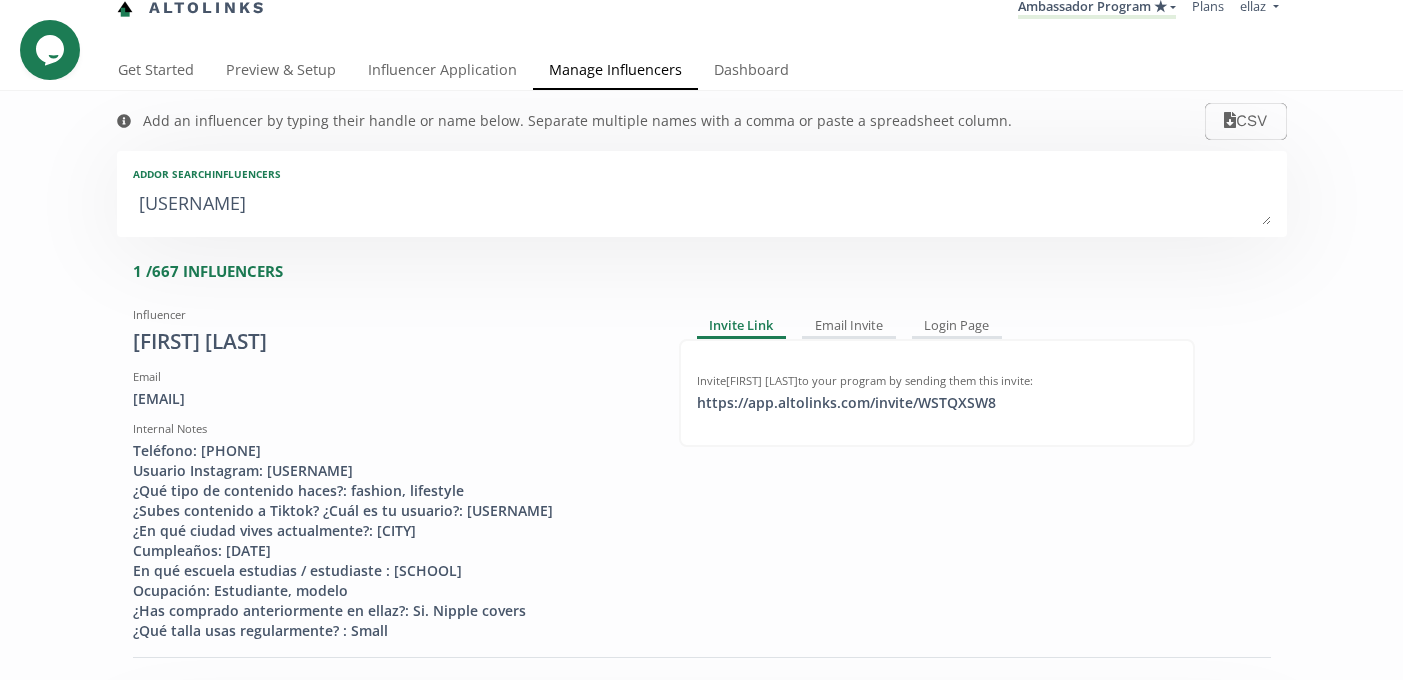 type on "[USERNAME]" 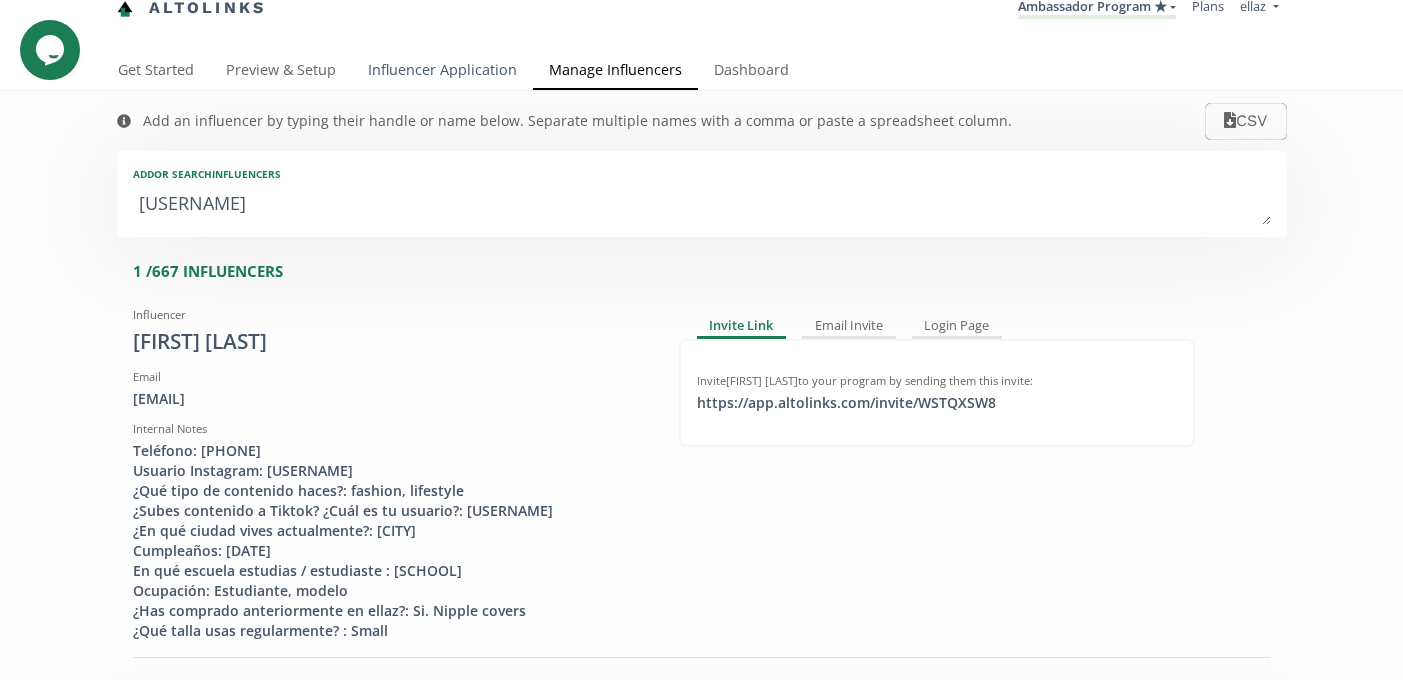click on "Influencer Application" at bounding box center (442, 72) 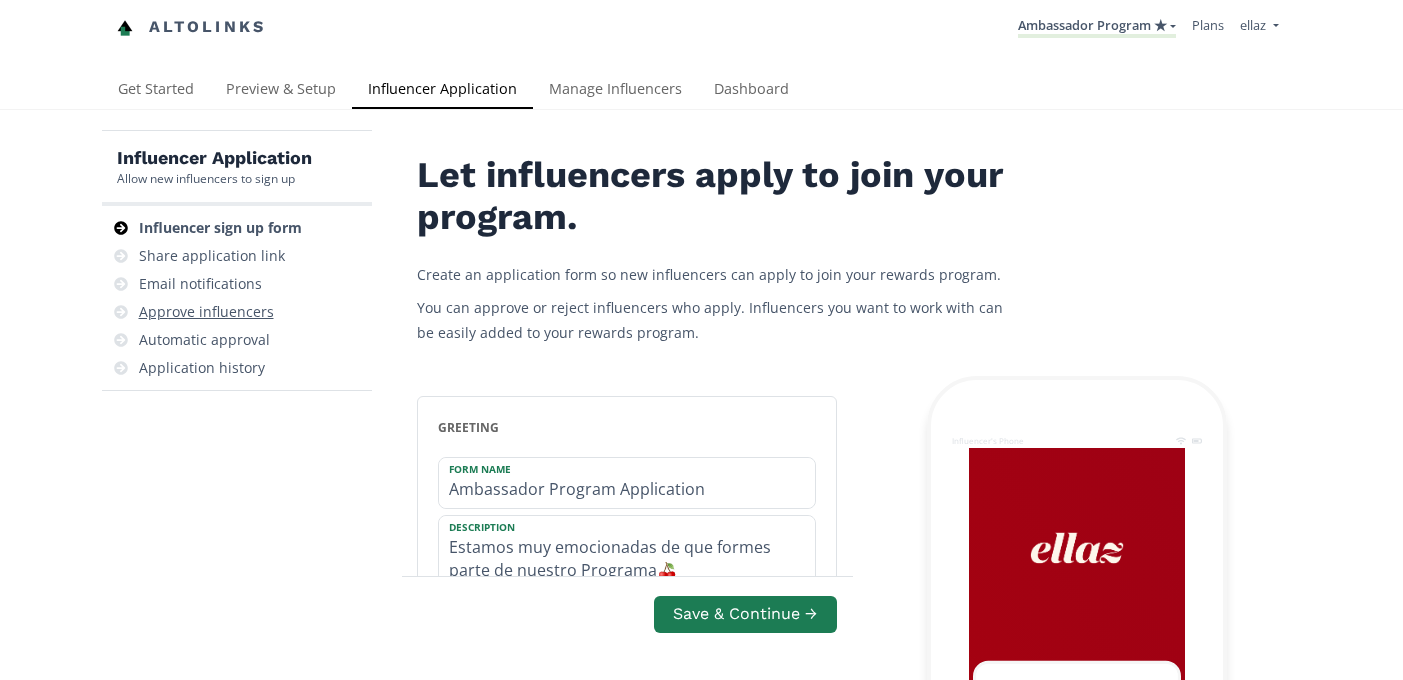 scroll, scrollTop: 0, scrollLeft: 0, axis: both 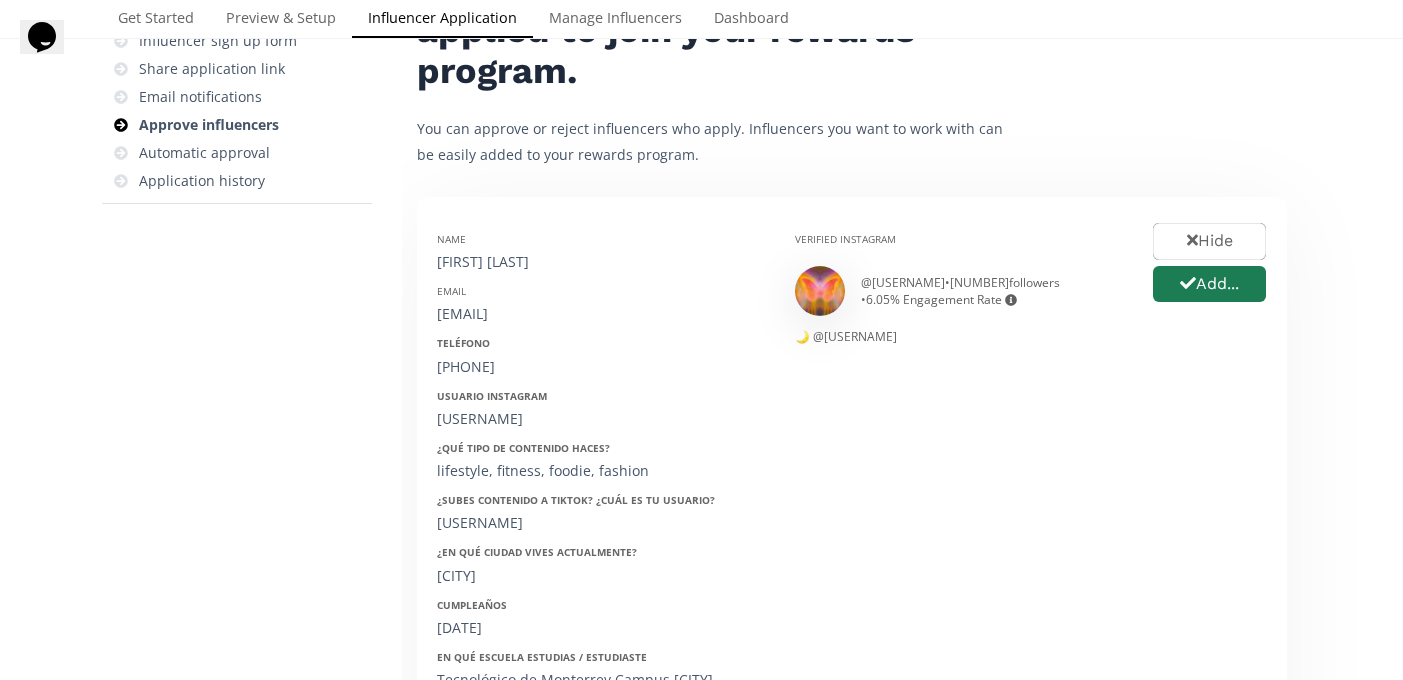 click at bounding box center (820, 291) 